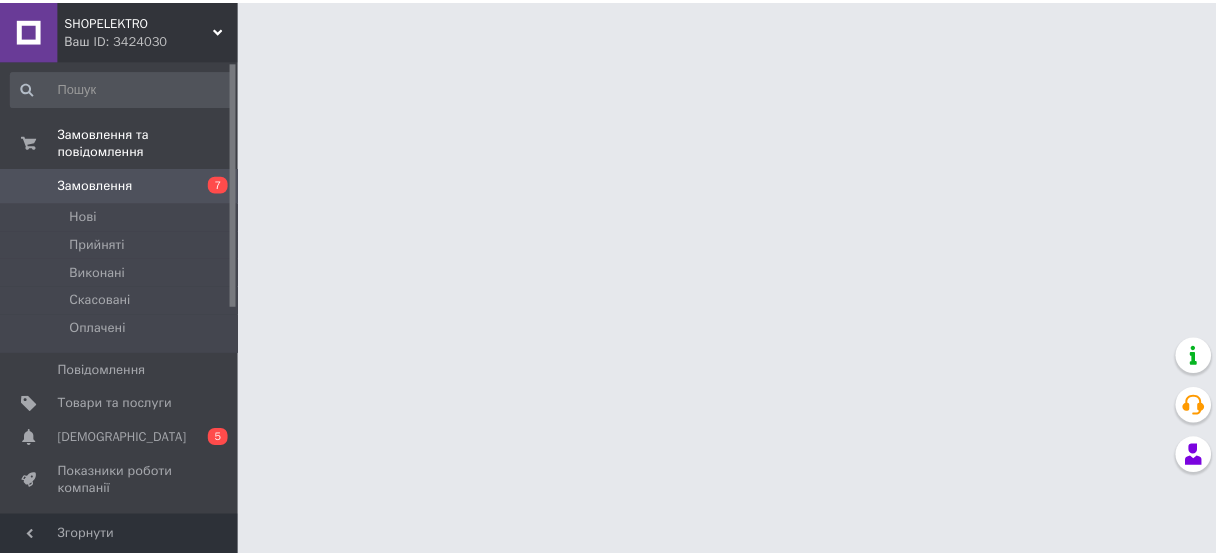 scroll, scrollTop: 0, scrollLeft: 0, axis: both 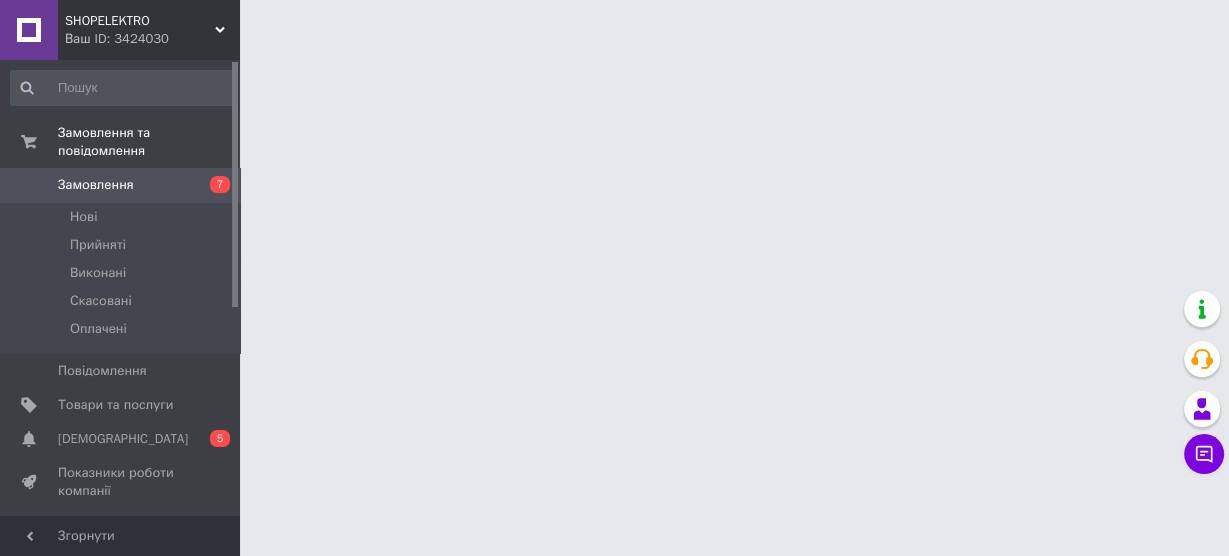 click on "[DEMOGRAPHIC_DATA]" at bounding box center [123, 439] 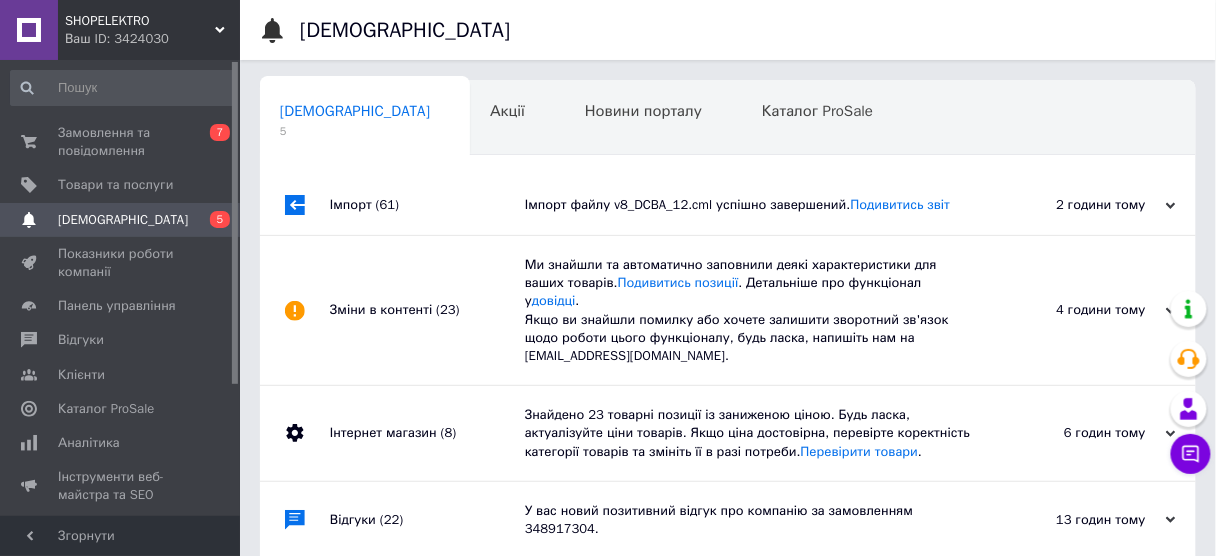 scroll, scrollTop: 0, scrollLeft: 10, axis: horizontal 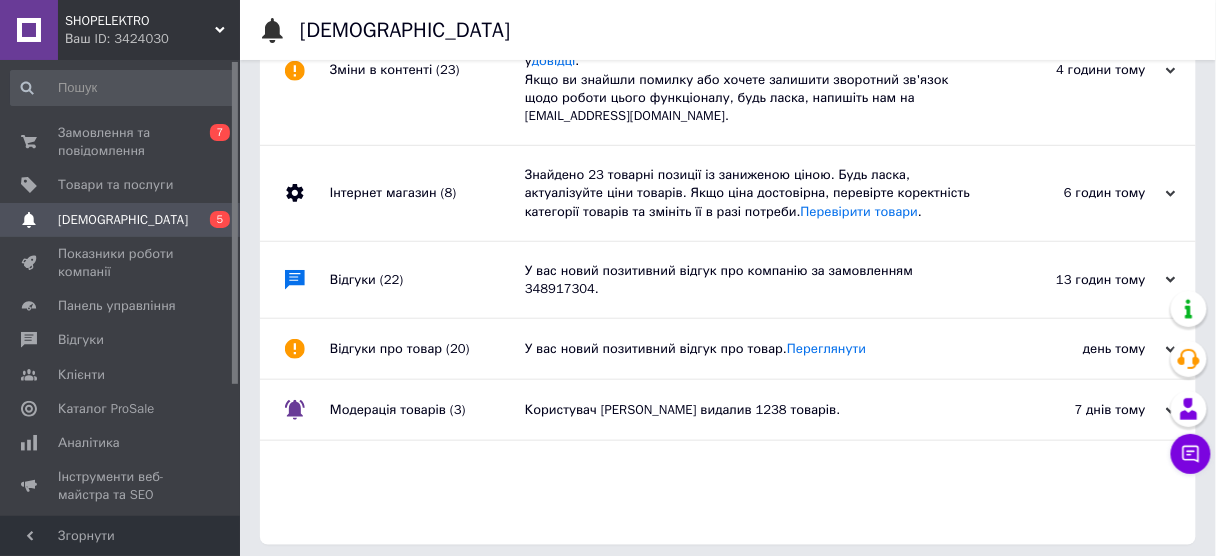 click on "У вас новий позитивний відгук про компанію за замовленням 348917304." at bounding box center (750, 280) 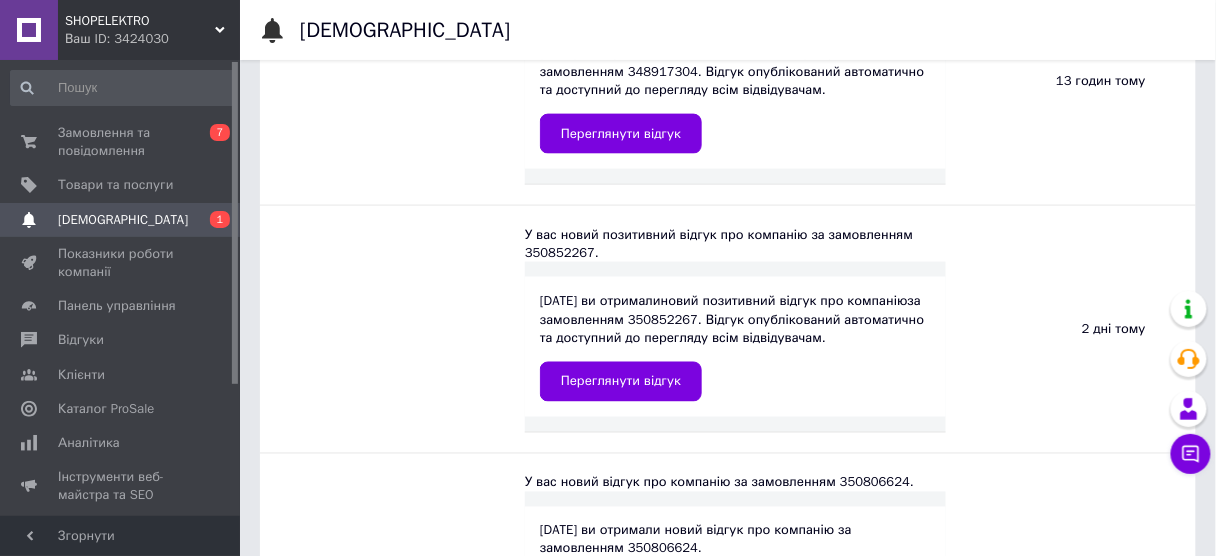 scroll, scrollTop: 400, scrollLeft: 0, axis: vertical 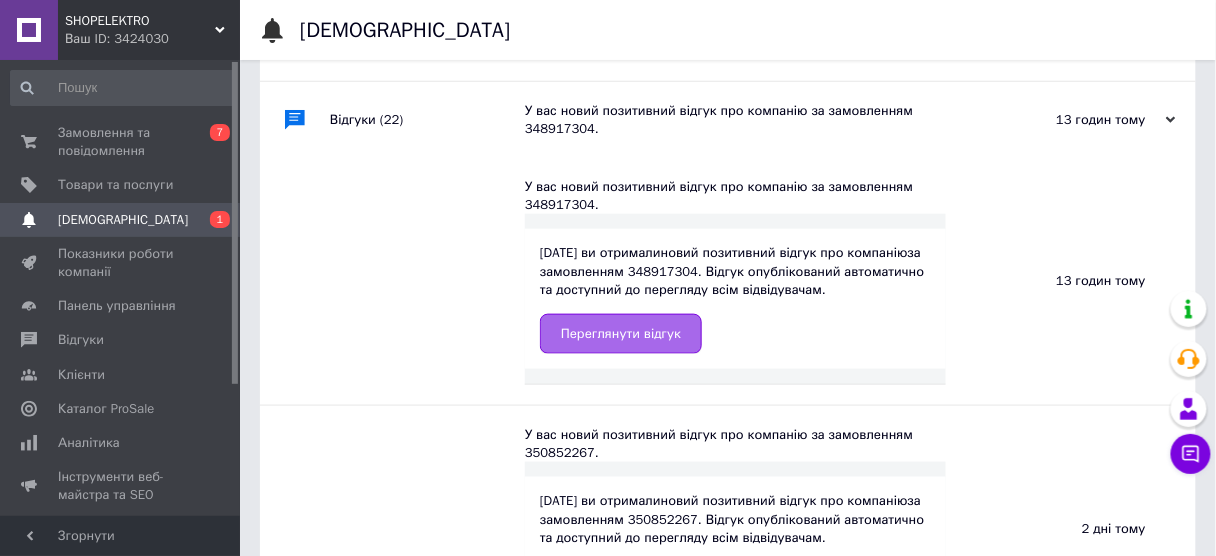 click on "Переглянути відгук" at bounding box center (621, 334) 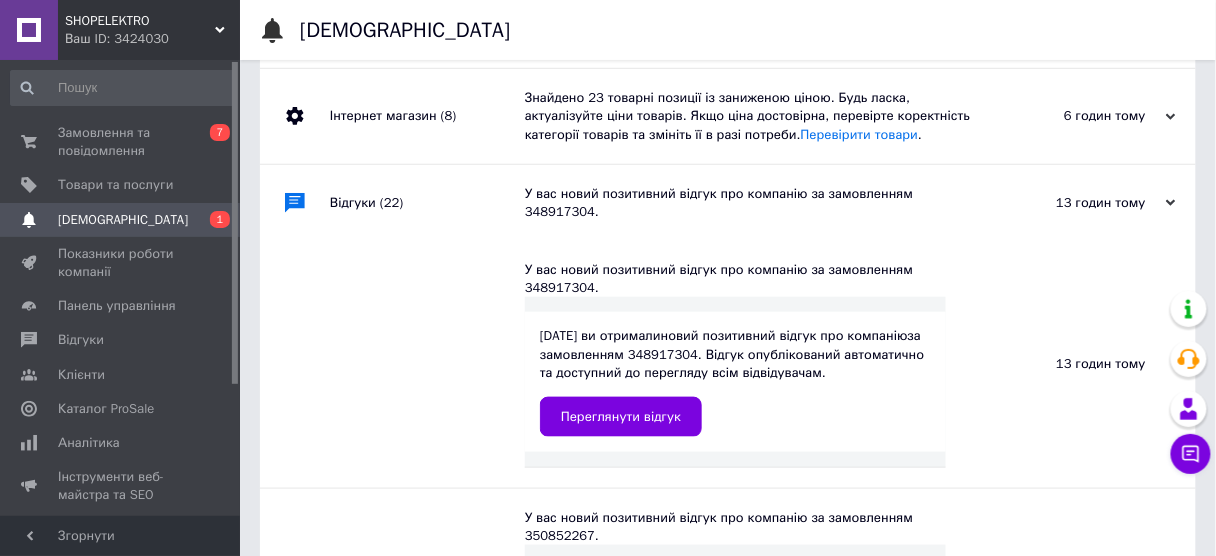 scroll, scrollTop: 240, scrollLeft: 0, axis: vertical 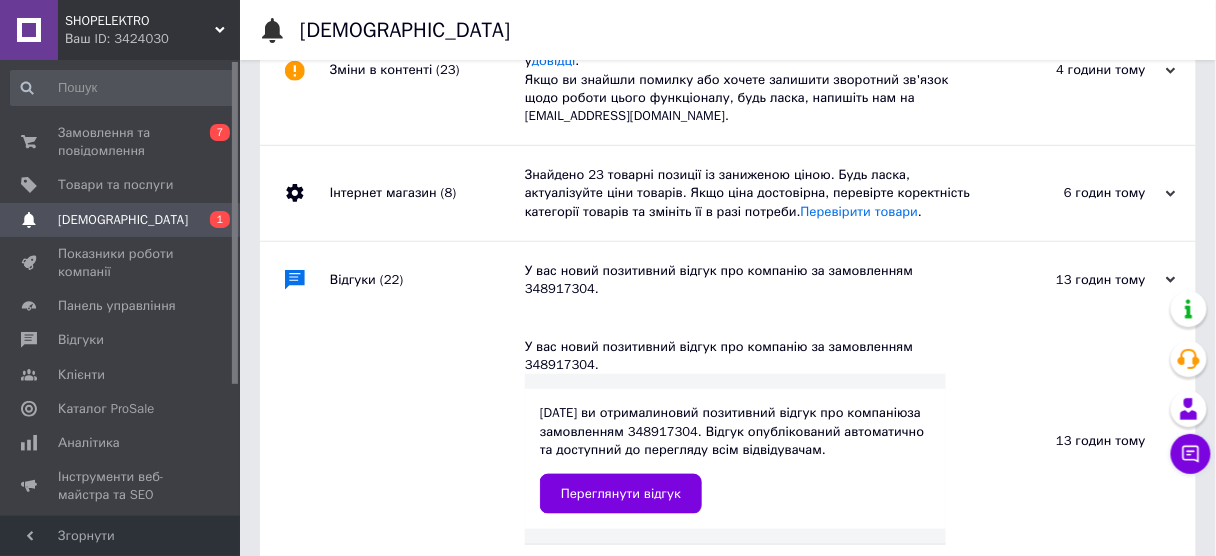 click on "Знайдено 23 товарні позиції із заниженою ціною. Будь ласка, актуалізуйте ціни товарів. Якщо ціна достовірна, перевірте коректність категорії товарів та змініть її в разі потреби.   Перевірити товари ." at bounding box center (750, 193) 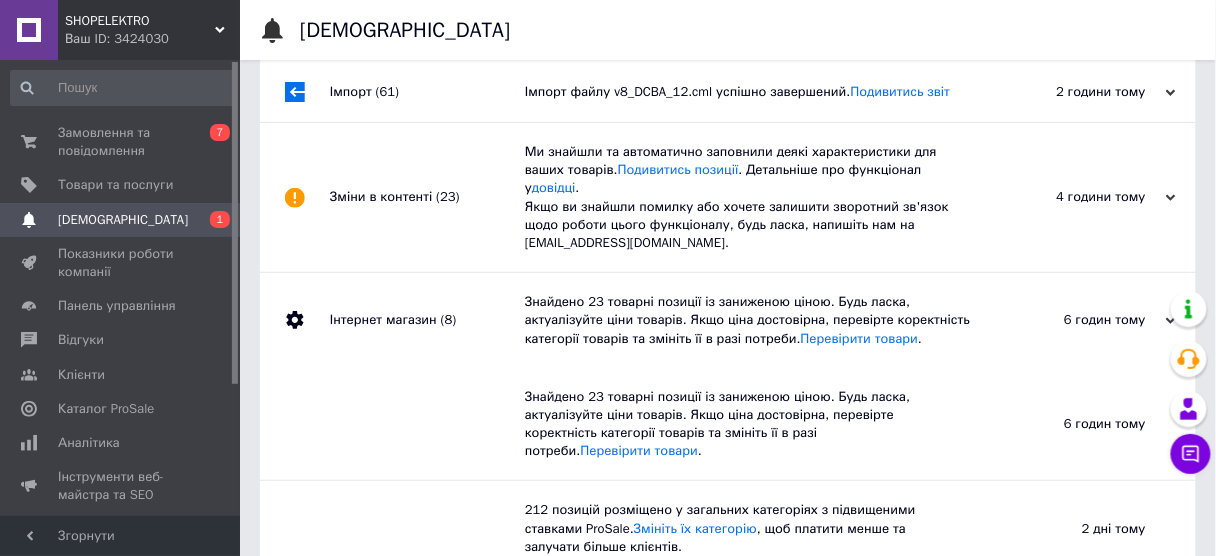 scroll, scrollTop: 0, scrollLeft: 0, axis: both 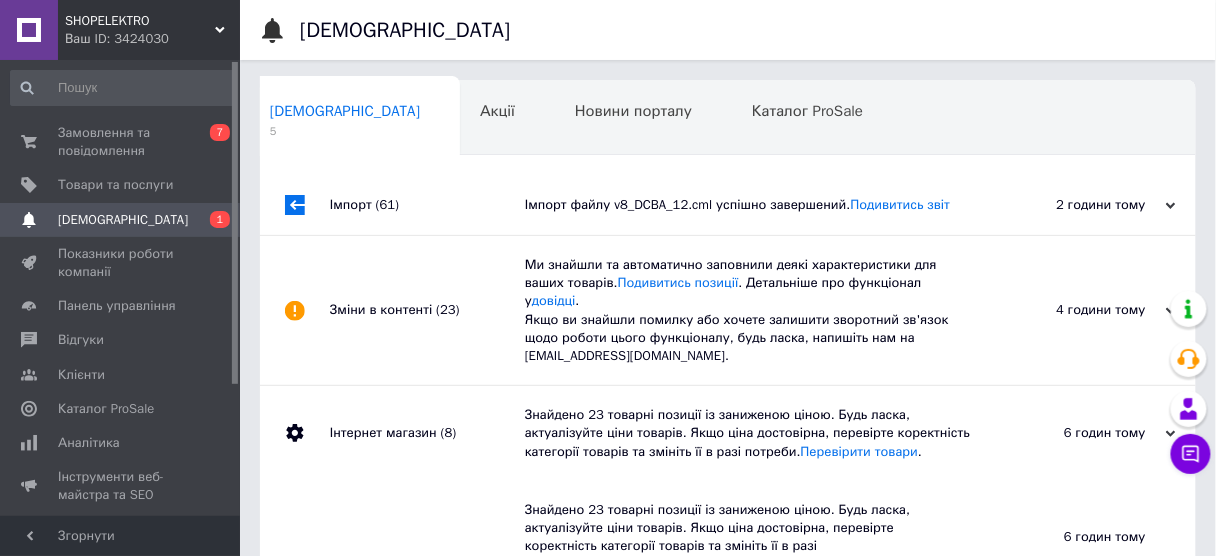 click on "Ми знайшли та автоматично заповнили деякі характеристики для ваших товарів.  Подивитись позиції . Детальніше про функціонал у  довідці . Якщо ви знайшли помилку або хочете залишити зворотний зв'язок щодо роботи цього функціоналу, будь ласка, напишіть нам на moderation@prom.ua." at bounding box center (750, 310) 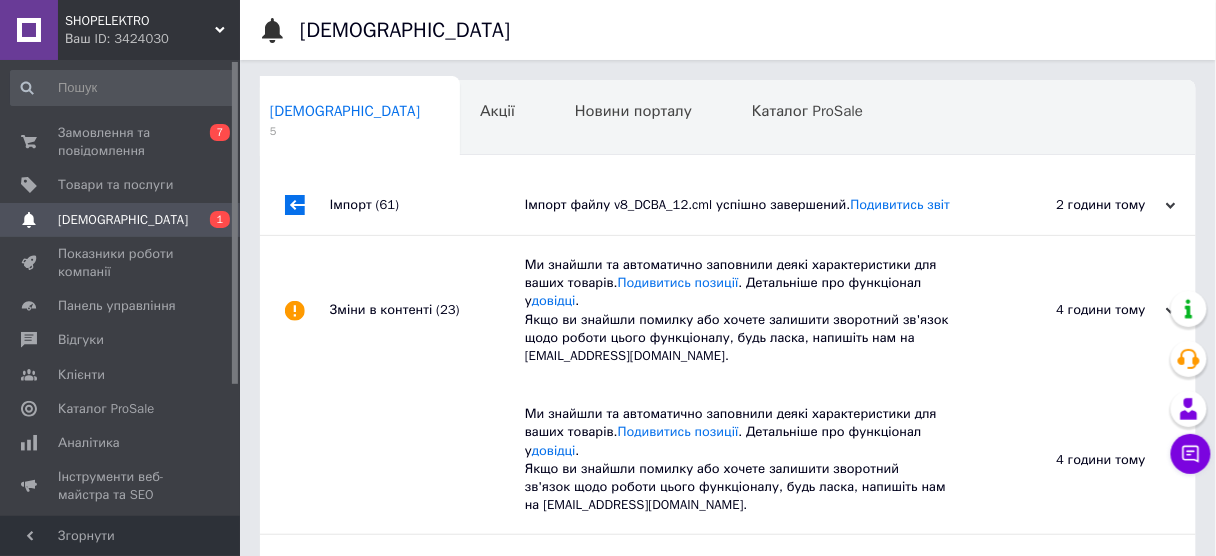 click on "Імпорт файлу v8_DCBA_12.cml успішно завершений.  Подивитись звіт" at bounding box center [750, 205] 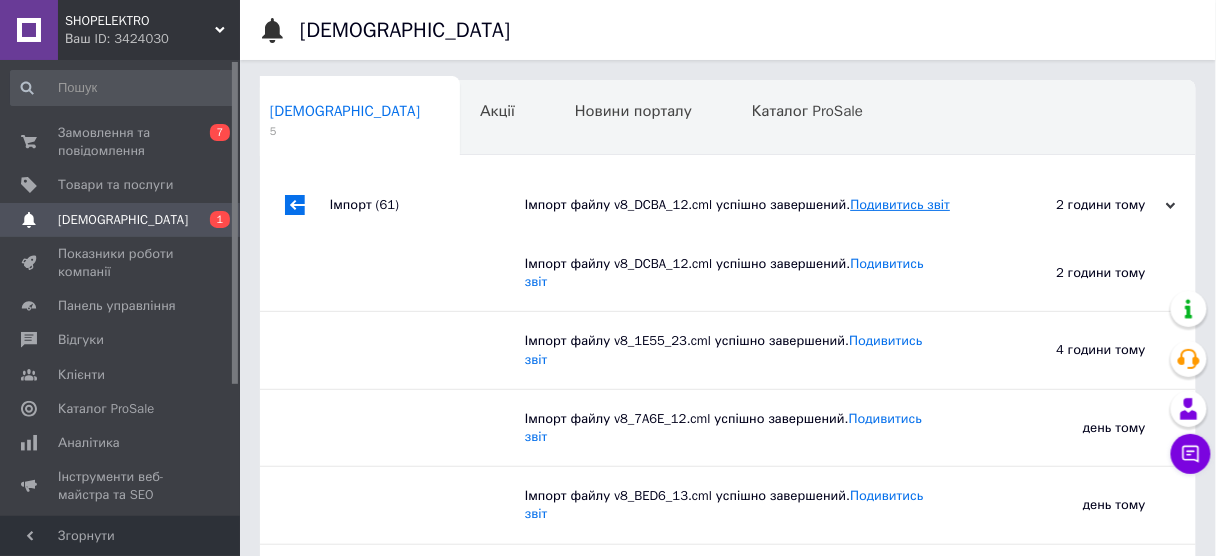 click on "Подивитись звіт" at bounding box center [901, 204] 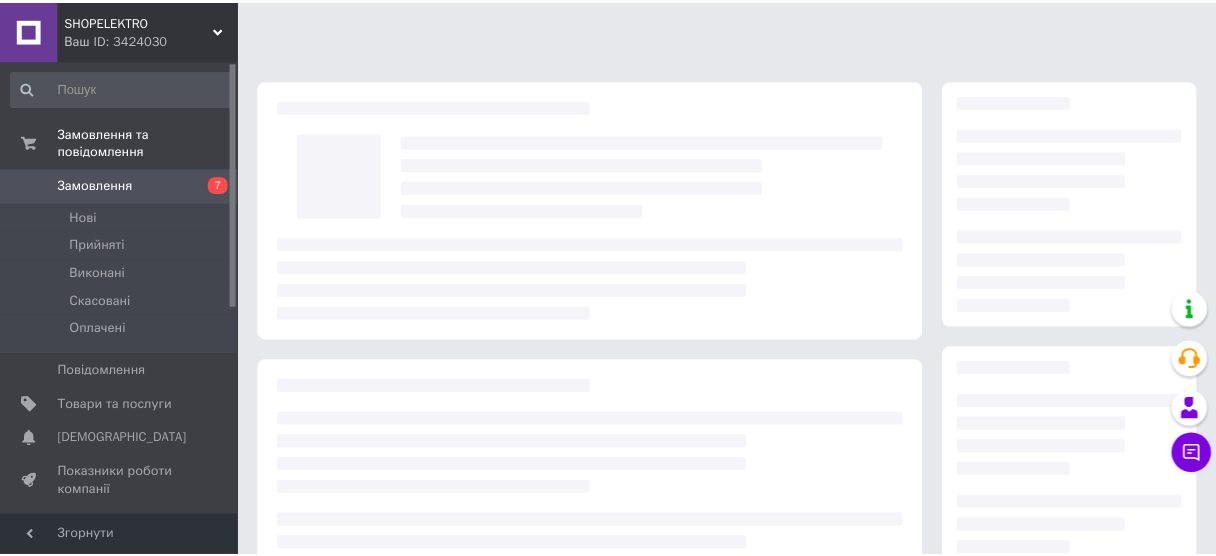 scroll, scrollTop: 0, scrollLeft: 0, axis: both 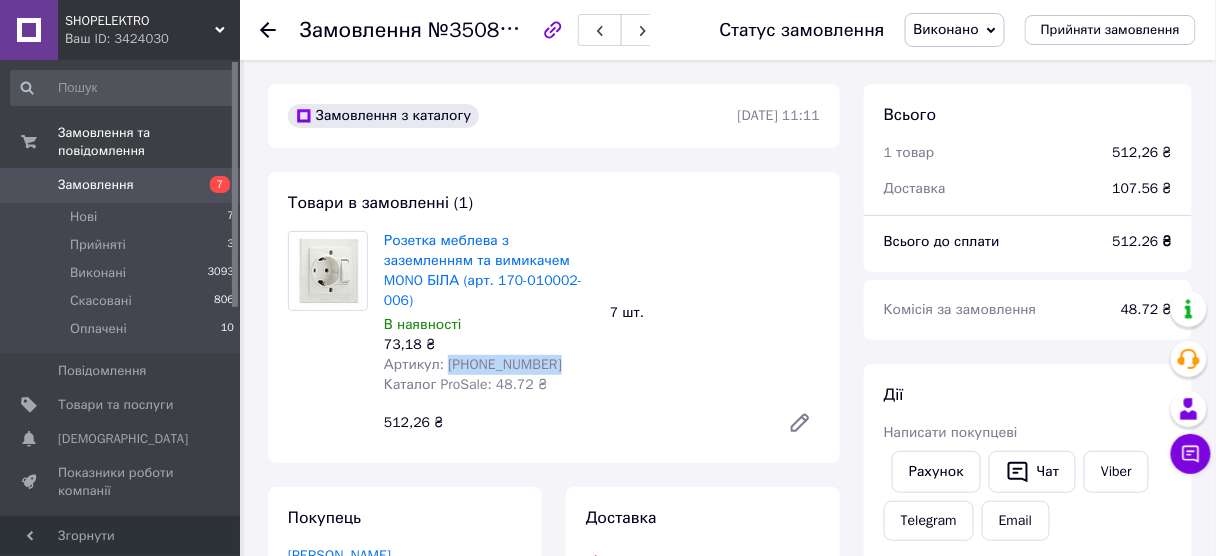 drag, startPoint x: 554, startPoint y: 343, endPoint x: 444, endPoint y: 342, distance: 110.00455 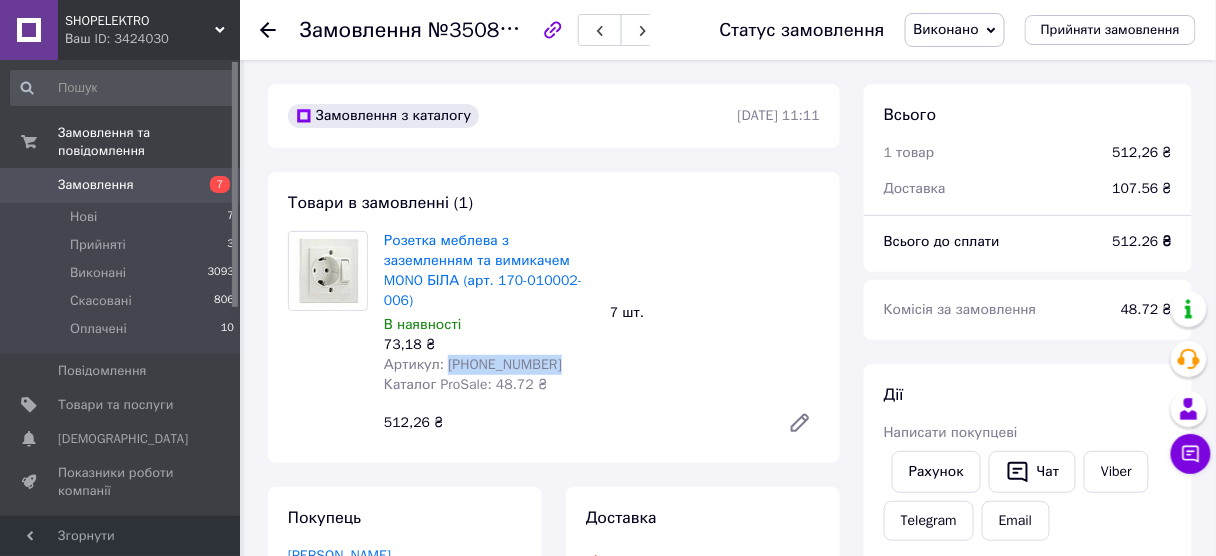 copy on "[PHONE_NUMBER]" 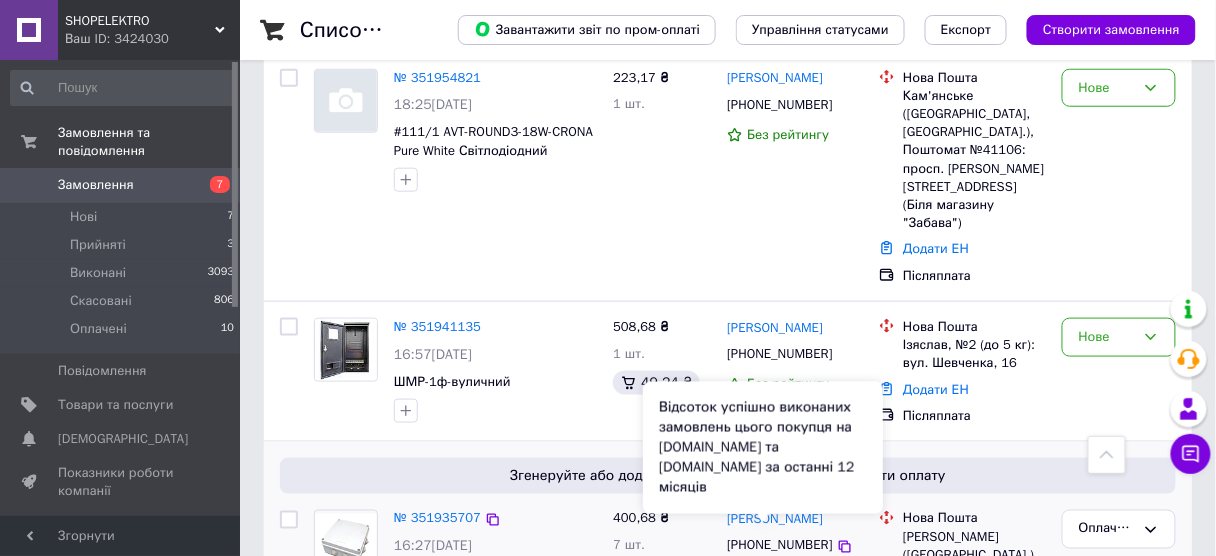 scroll, scrollTop: 400, scrollLeft: 0, axis: vertical 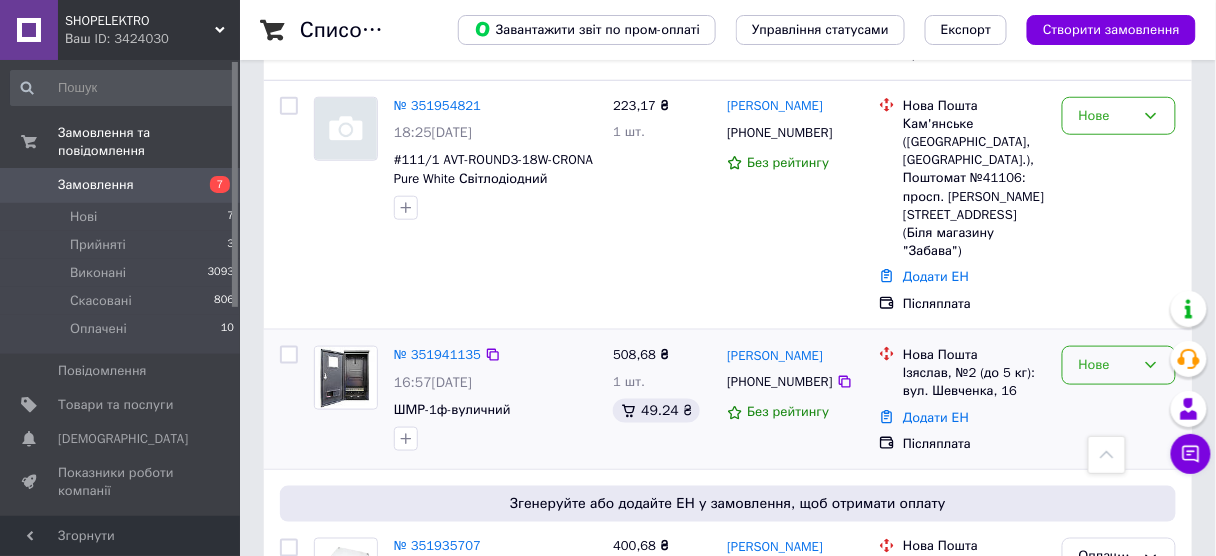 click on "Нове" at bounding box center (1119, 365) 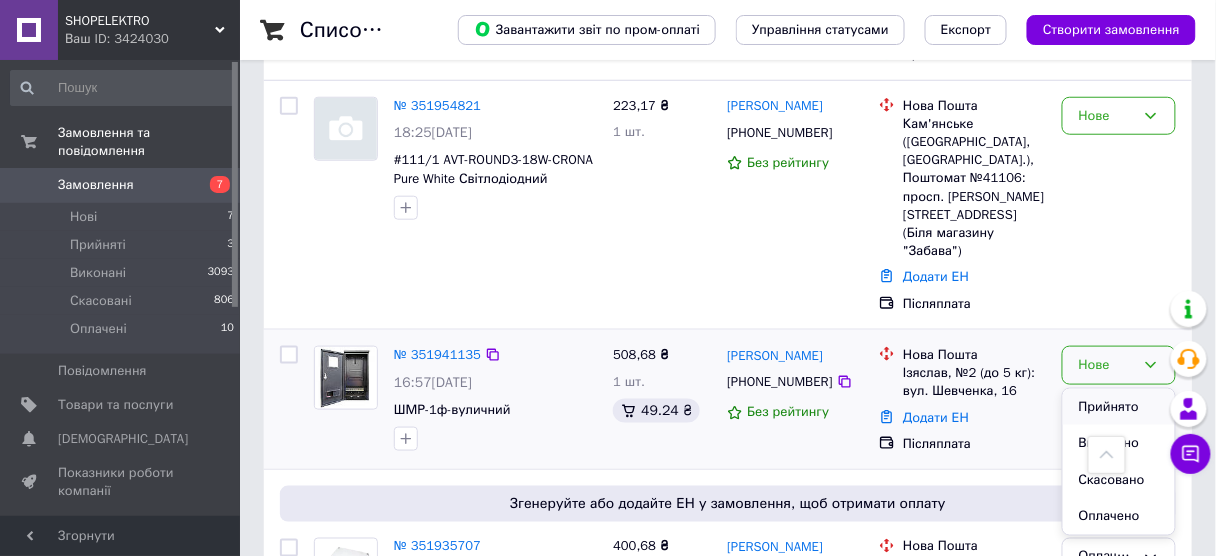 click on "Прийнято" at bounding box center (1119, 407) 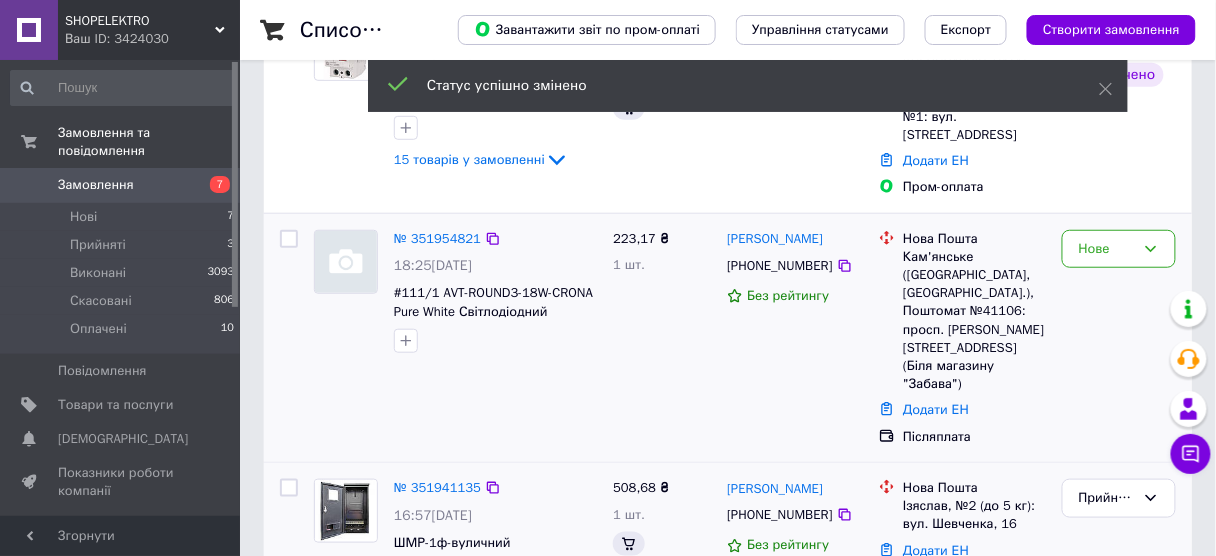 scroll, scrollTop: 240, scrollLeft: 0, axis: vertical 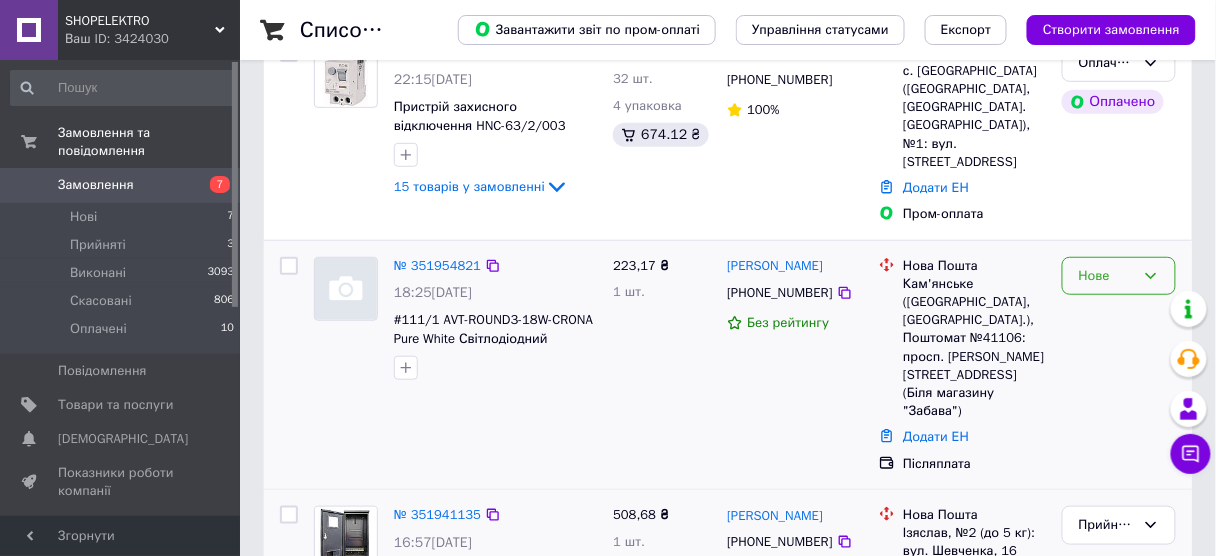click on "Нове" at bounding box center [1107, 276] 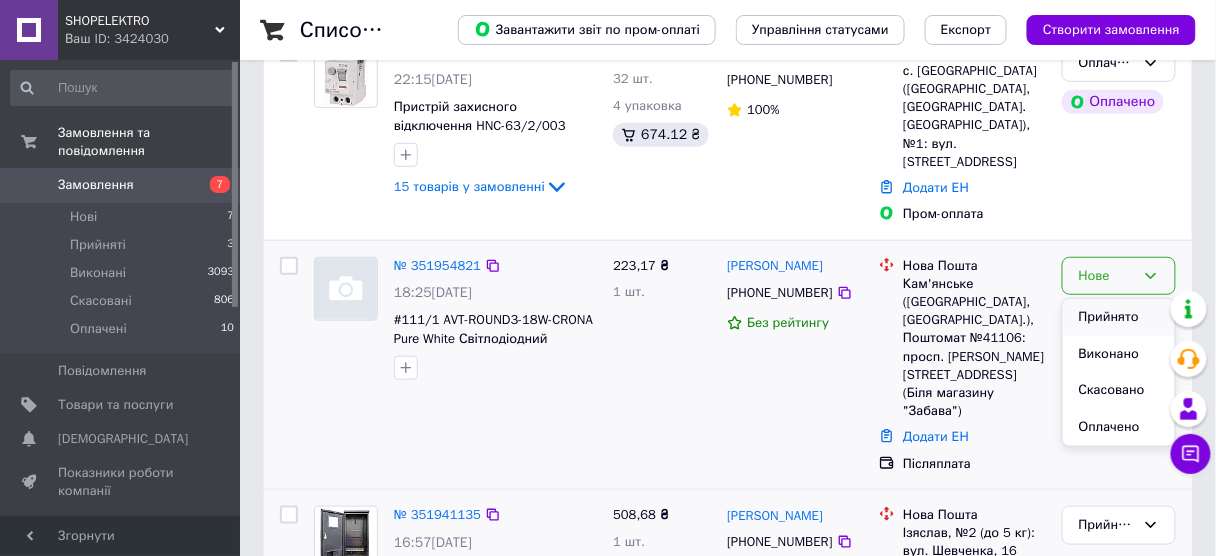 click on "Прийнято" at bounding box center (1119, 317) 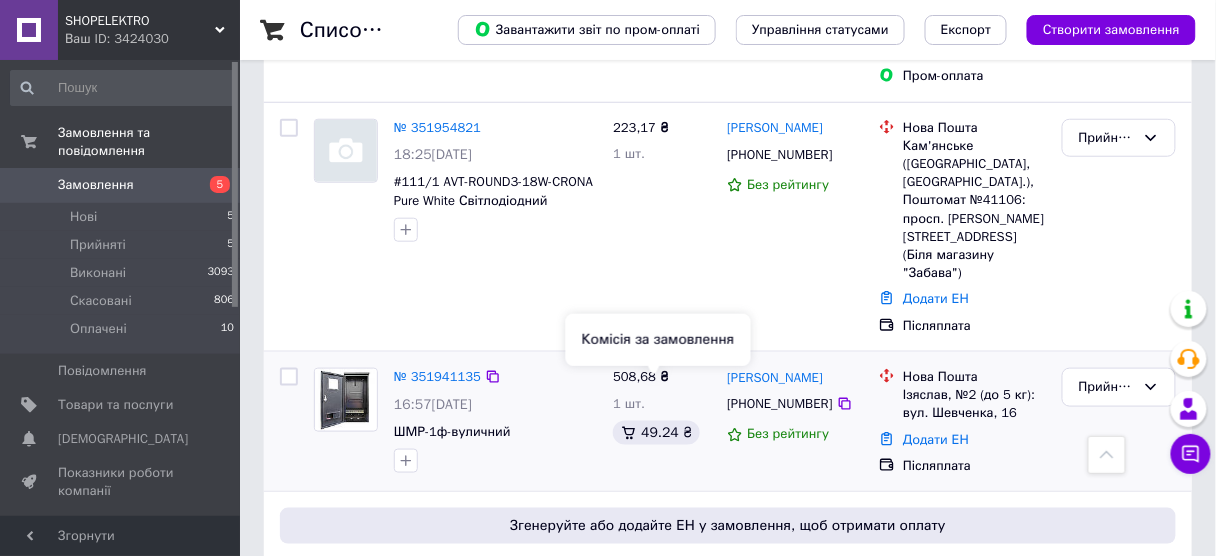 scroll, scrollTop: 400, scrollLeft: 0, axis: vertical 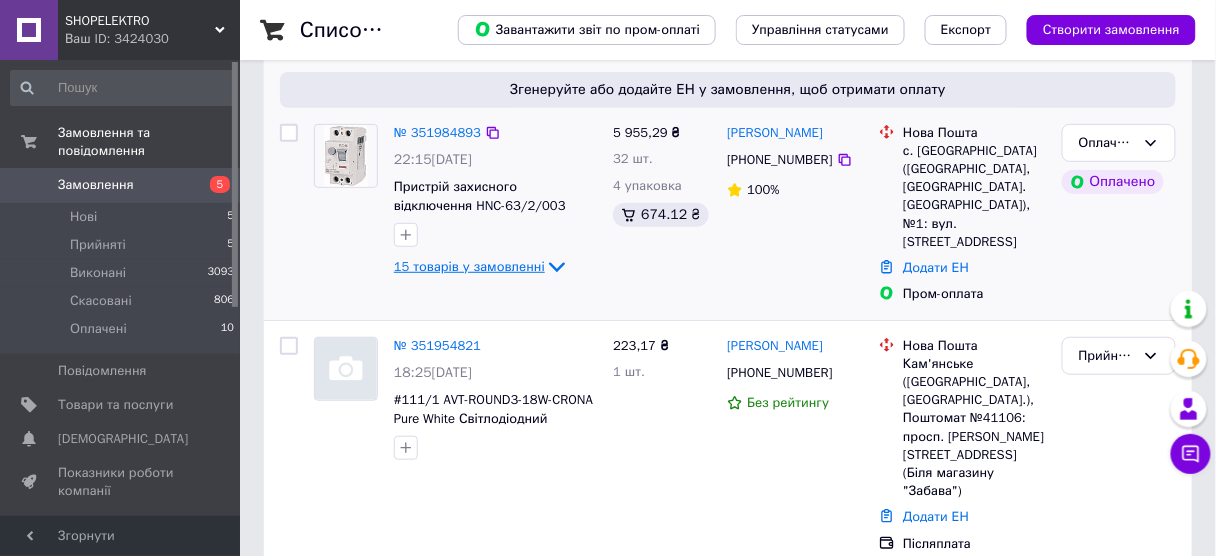 click on "15 товарів у замовленні" at bounding box center (469, 266) 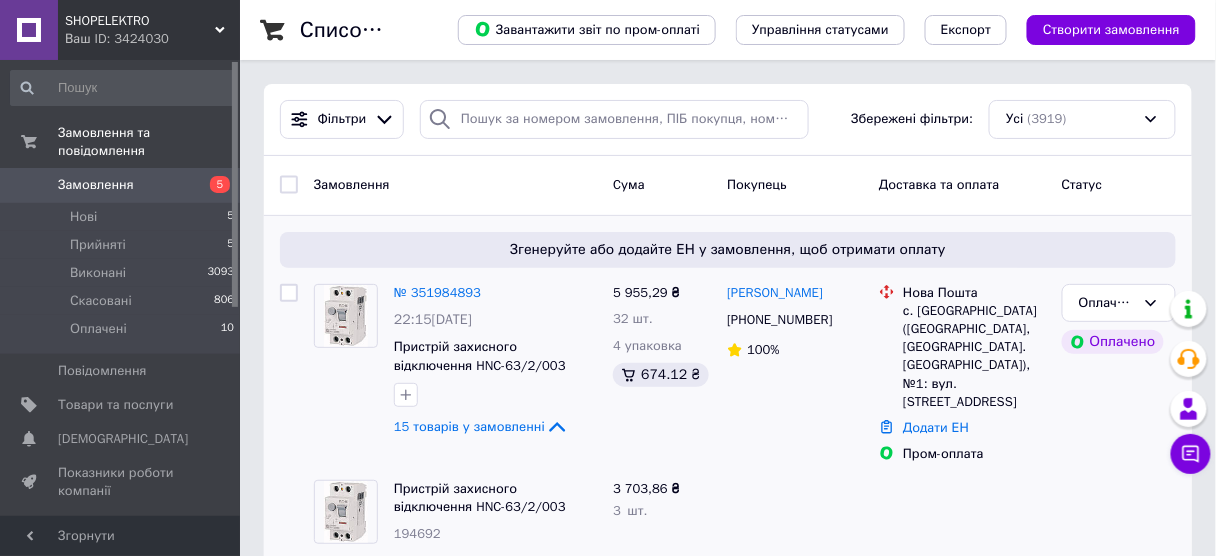 scroll, scrollTop: 0, scrollLeft: 0, axis: both 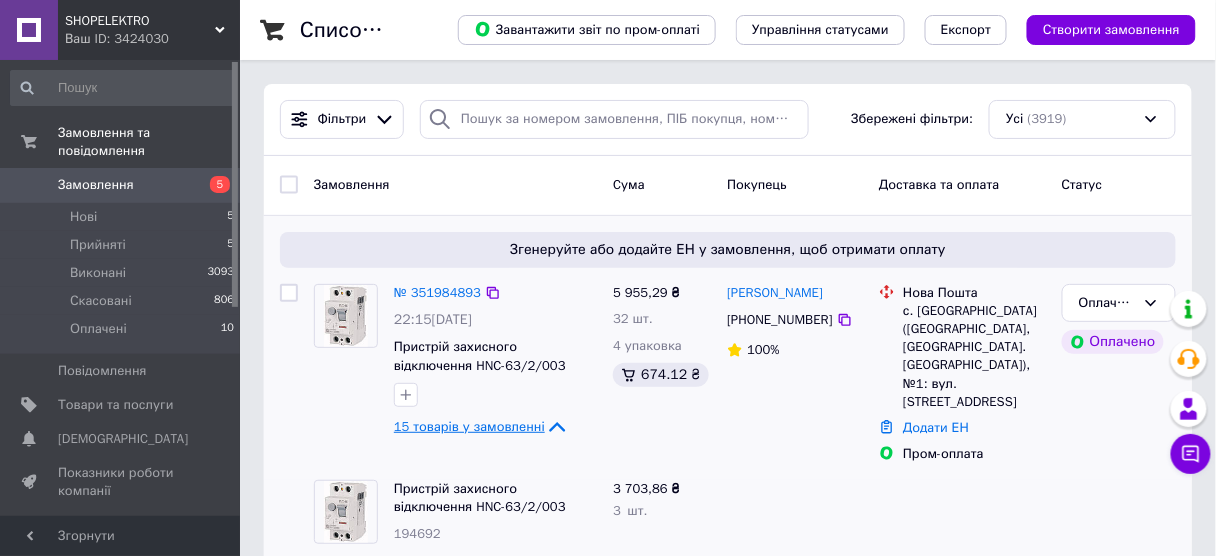 click on "15 товарів у замовленні" at bounding box center (469, 426) 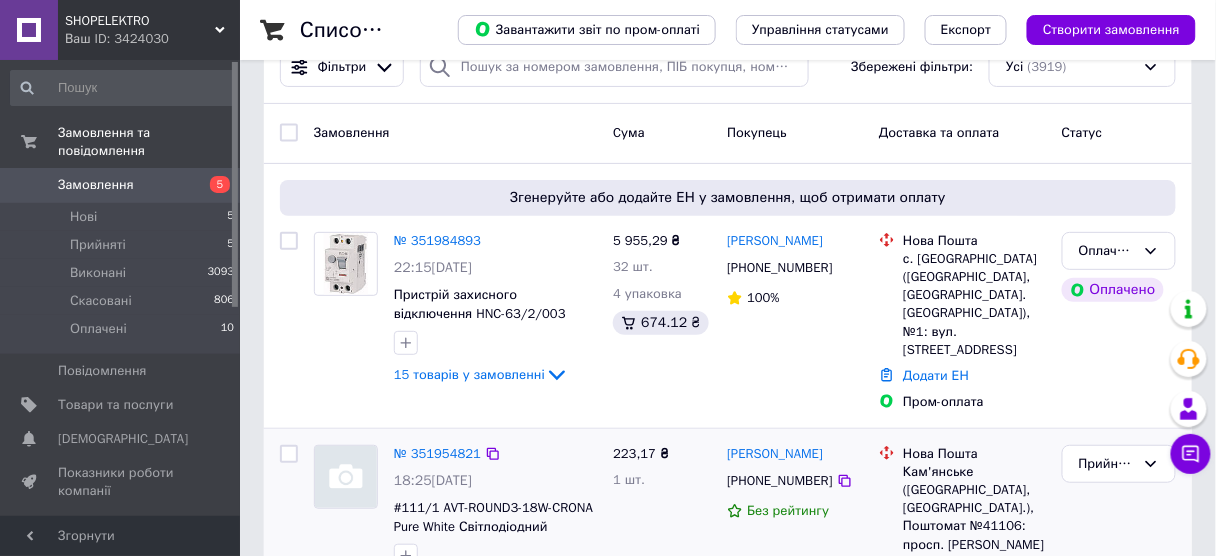 scroll, scrollTop: 80, scrollLeft: 0, axis: vertical 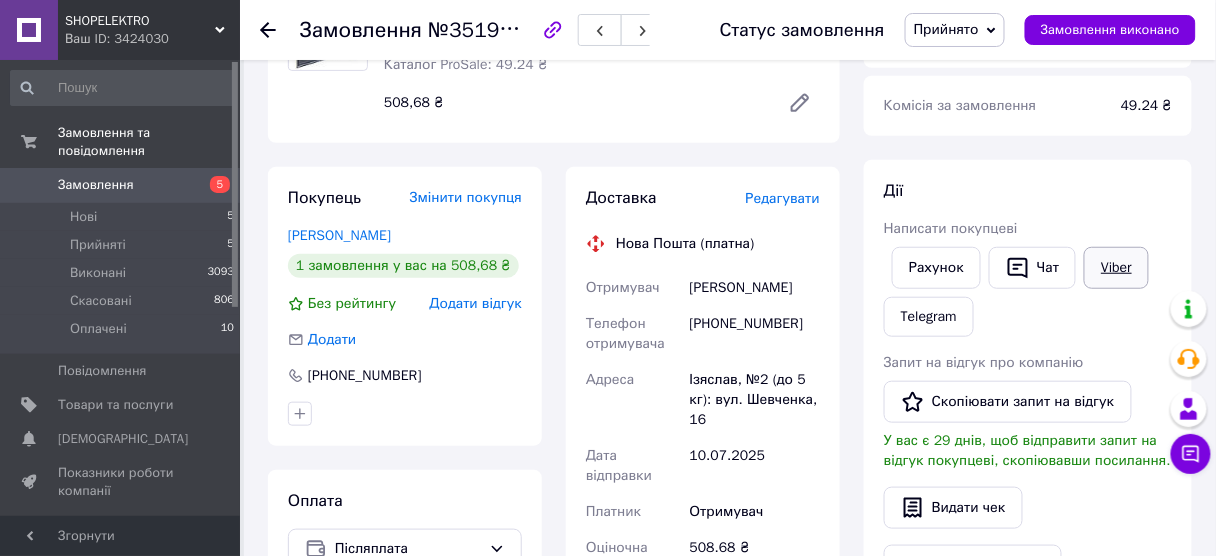 click on "Viber" at bounding box center (1116, 268) 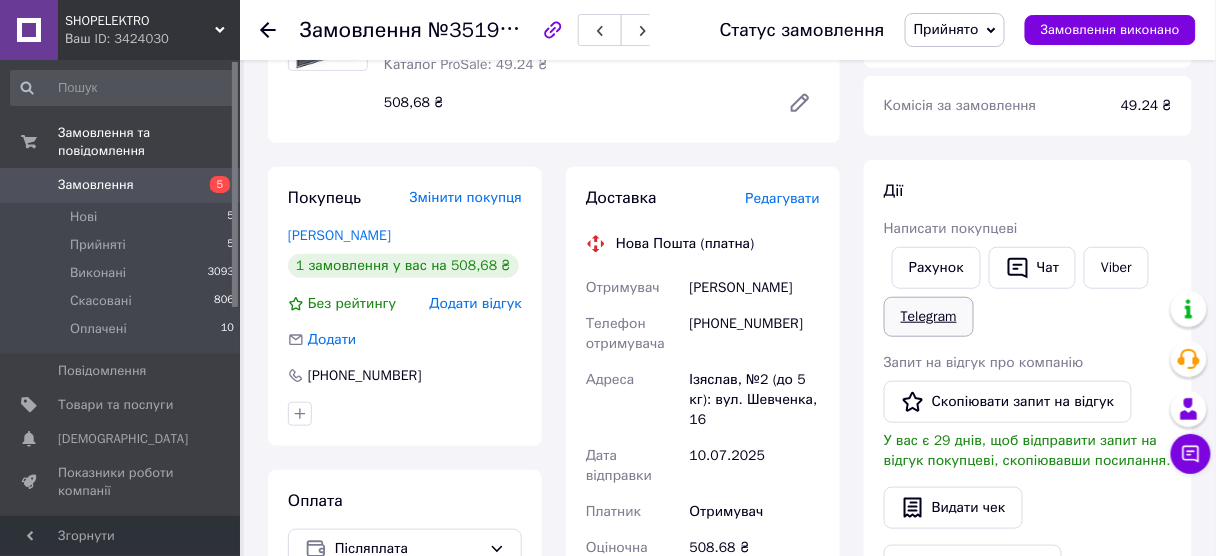 click on "Telegram" at bounding box center [929, 317] 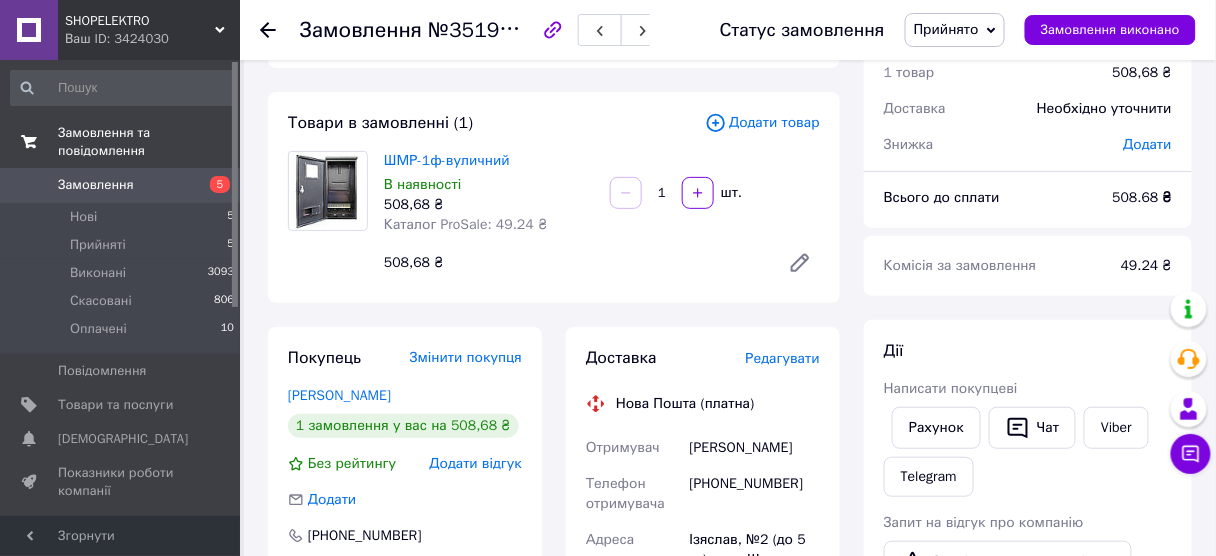 scroll, scrollTop: 0, scrollLeft: 0, axis: both 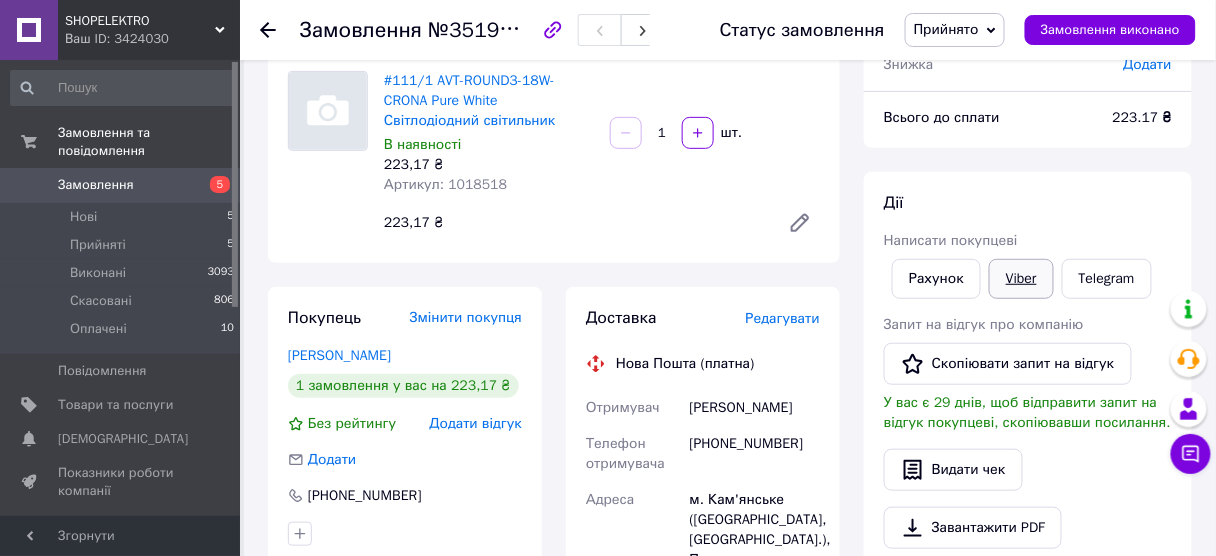 click on "Viber" at bounding box center [1021, 279] 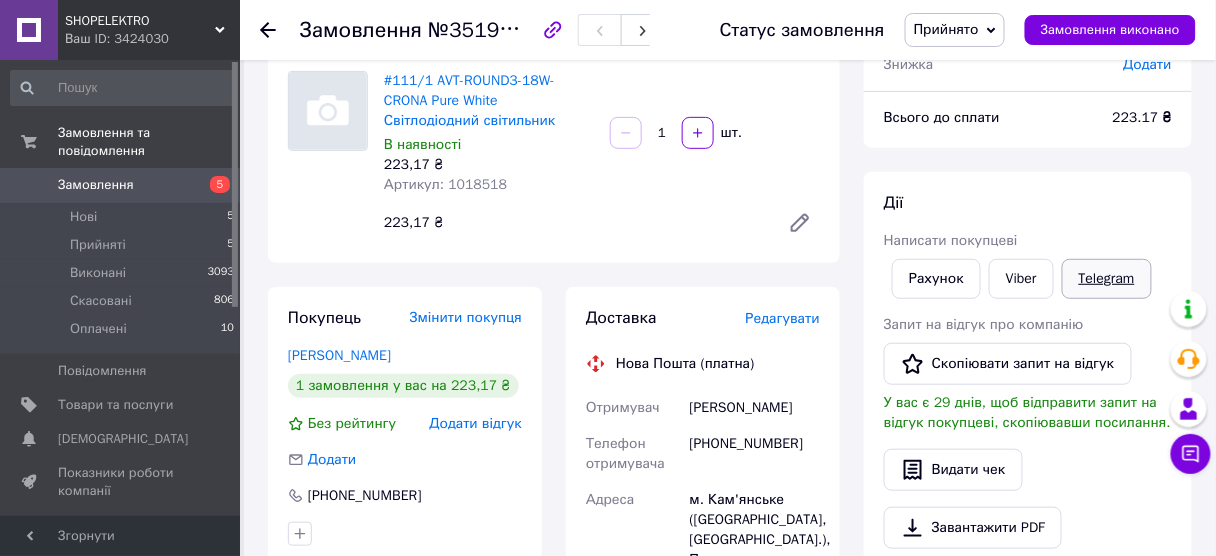 click on "Telegram" at bounding box center [1107, 279] 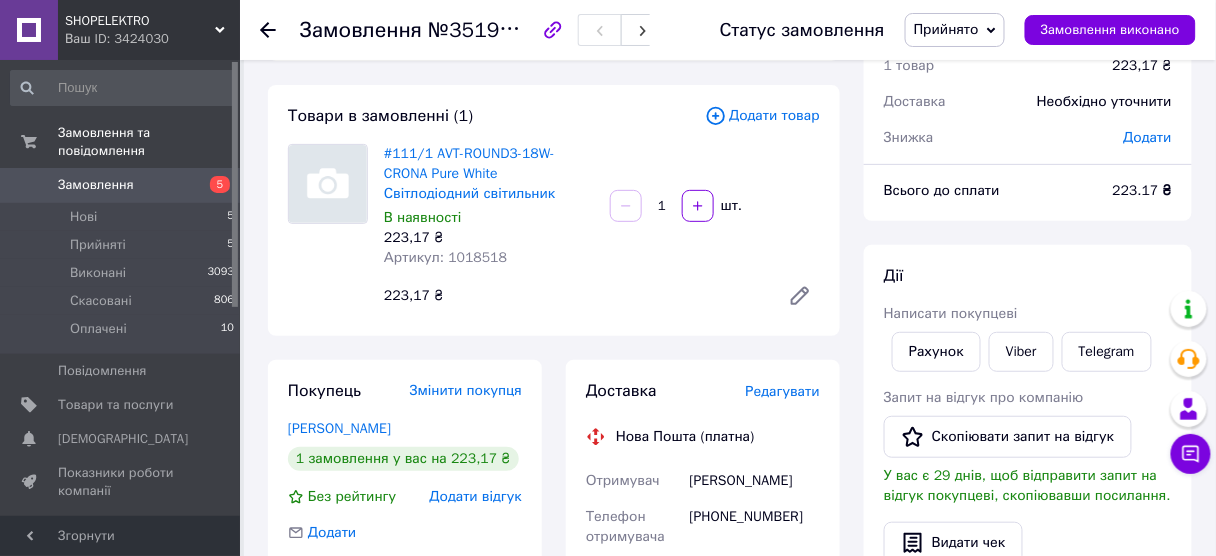 scroll, scrollTop: 0, scrollLeft: 0, axis: both 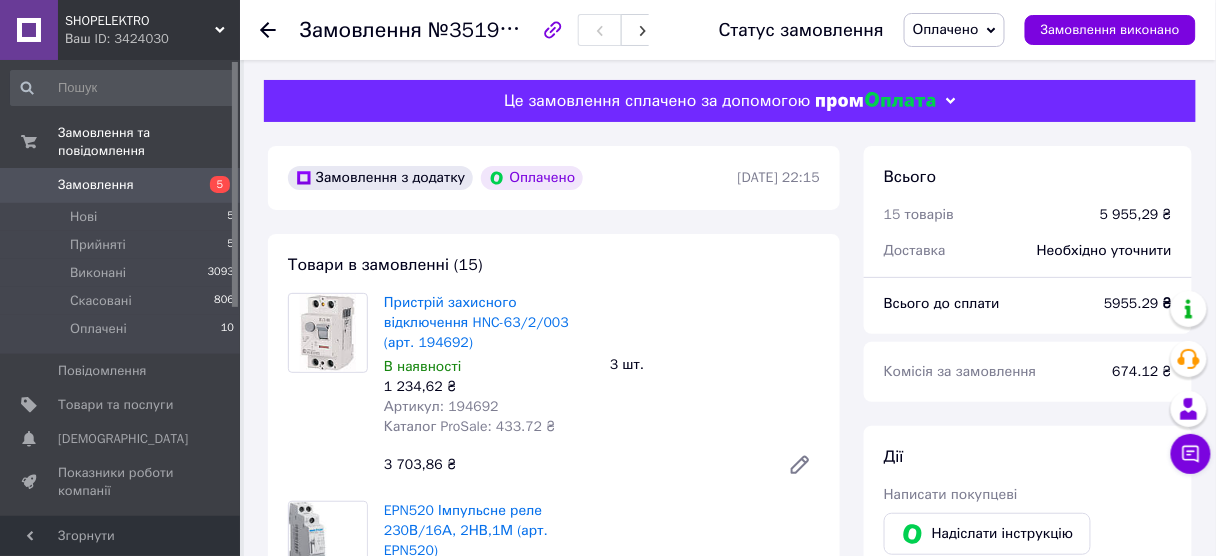 click on "Замовлення" at bounding box center (96, 185) 